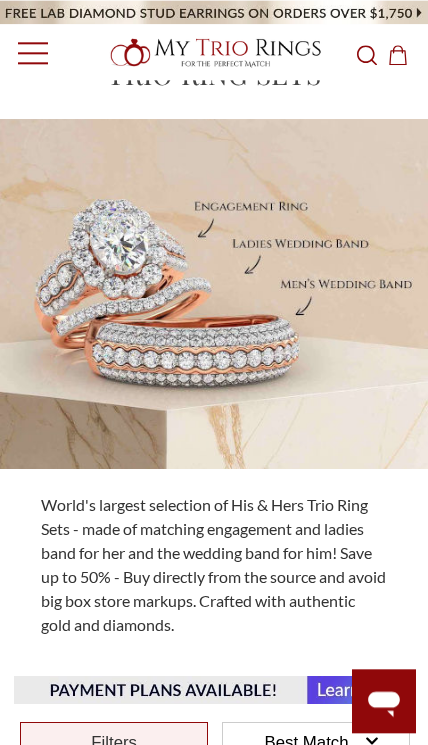 scroll, scrollTop: 119, scrollLeft: 0, axis: vertical 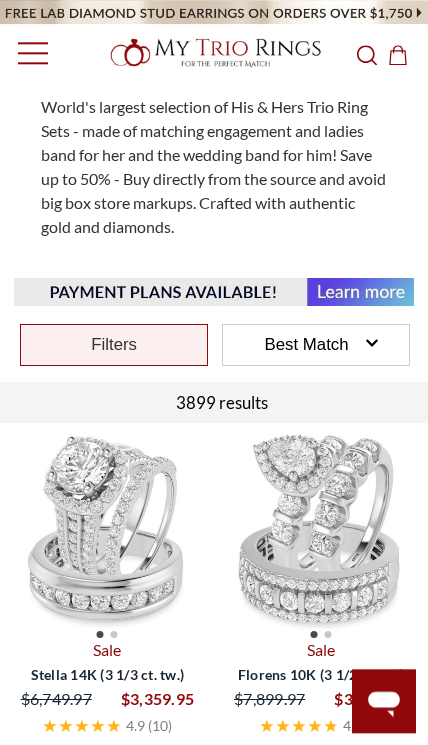 click on "Best Match" at bounding box center (307, 344) 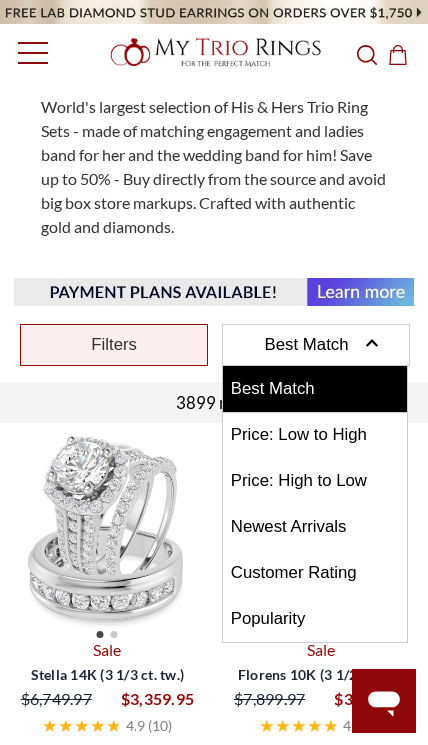 click on "Price: Low to High" at bounding box center (315, 435) 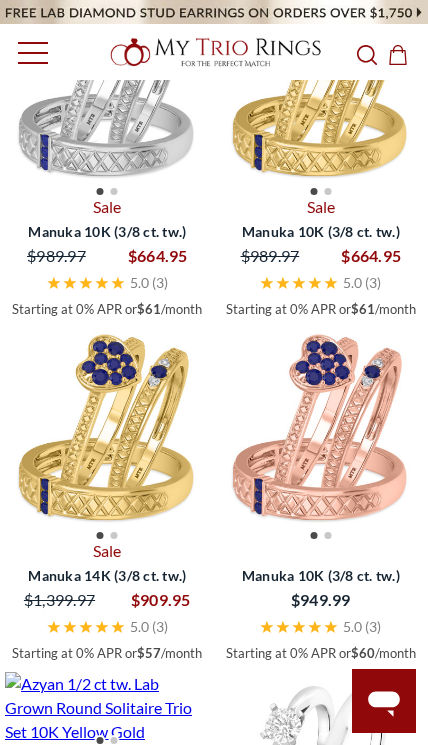 scroll, scrollTop: 905, scrollLeft: 0, axis: vertical 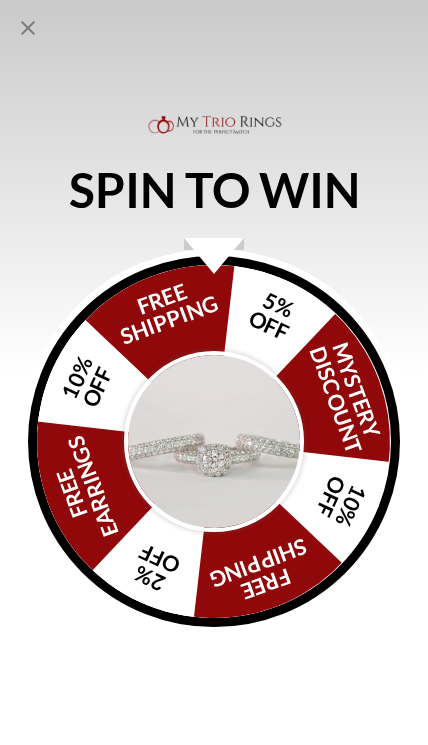 click on "SPIN TO WIN
FREE SHIPPING
5%   OFF
Mystery   Discount
10% OFF
FREE SHIPPING
2% OFF
FREE EARRINGS
10% OFF" at bounding box center [214, 372] 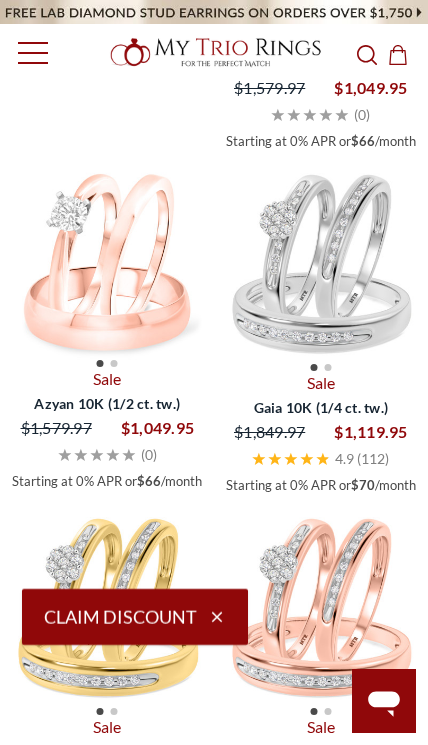scroll, scrollTop: 1776, scrollLeft: 0, axis: vertical 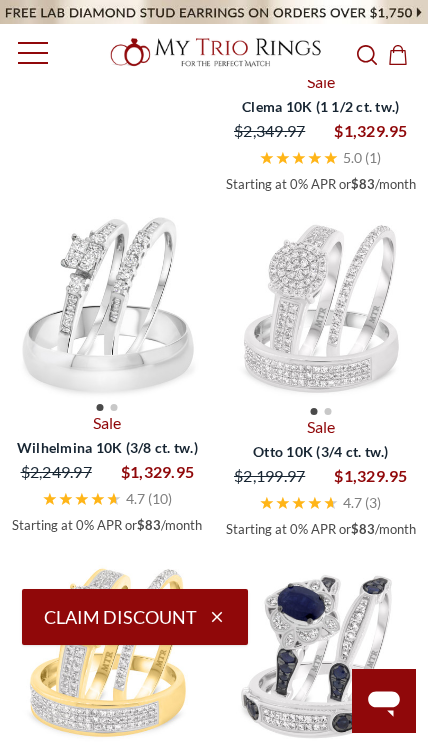 click 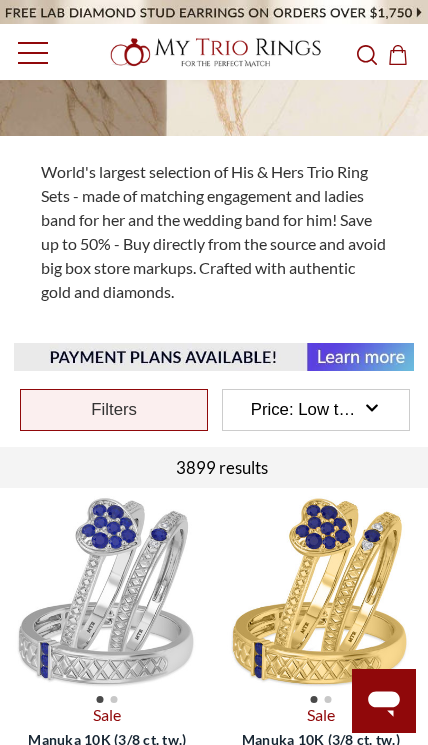scroll, scrollTop: 440, scrollLeft: 0, axis: vertical 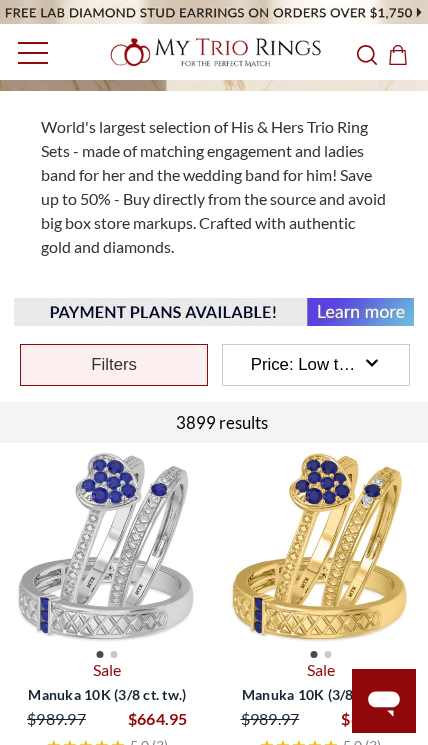 click on "Filters" at bounding box center (114, 365) 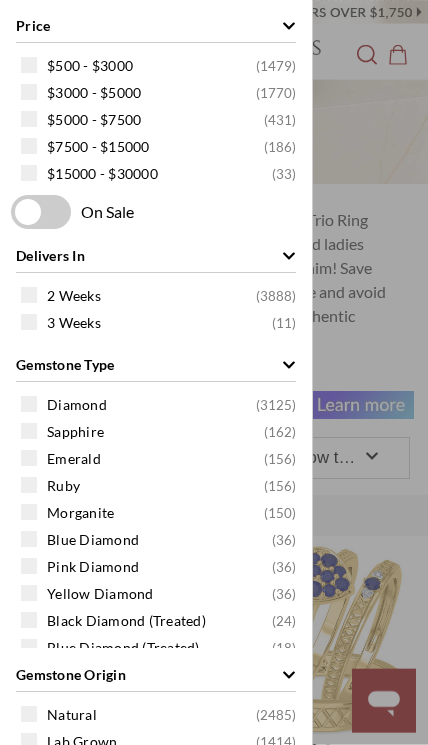 click on "Price" at bounding box center [33, 25] 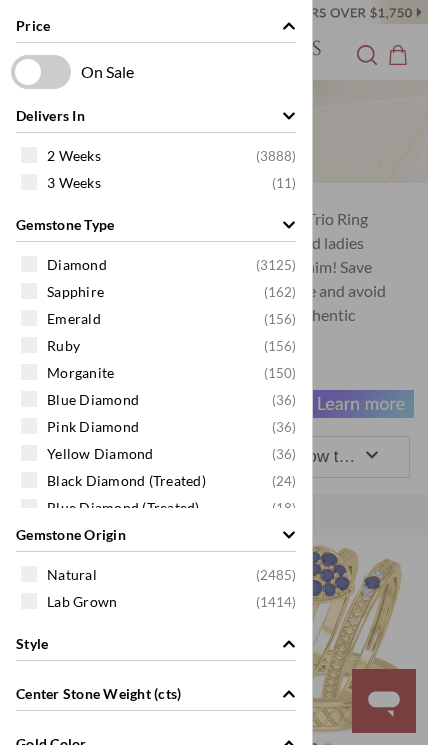 click on "Delivers In" at bounding box center [50, 115] 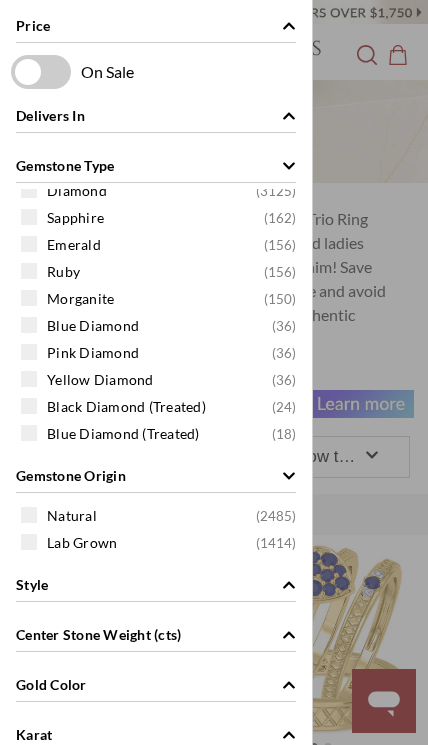 scroll, scrollTop: 15, scrollLeft: 0, axis: vertical 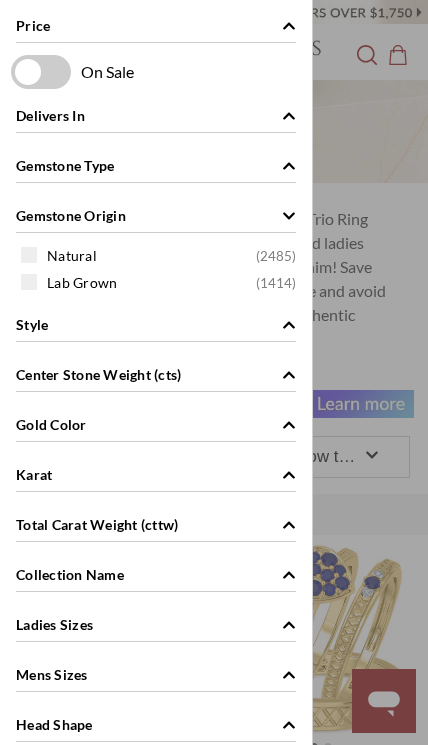 click on "Gemstone Origin" at bounding box center [71, 215] 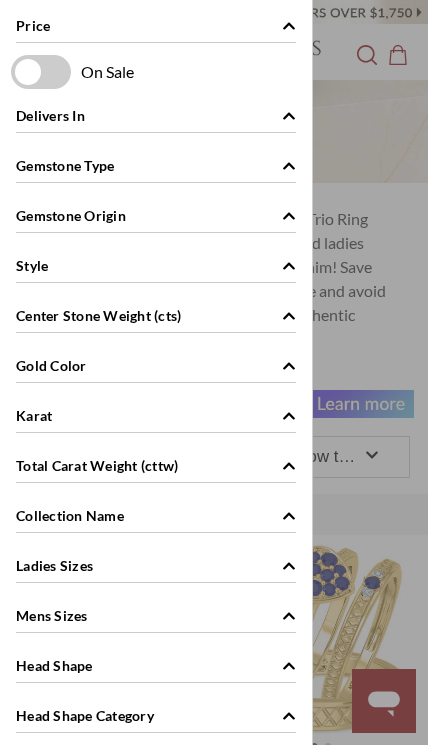 click on "Style" at bounding box center [32, 265] 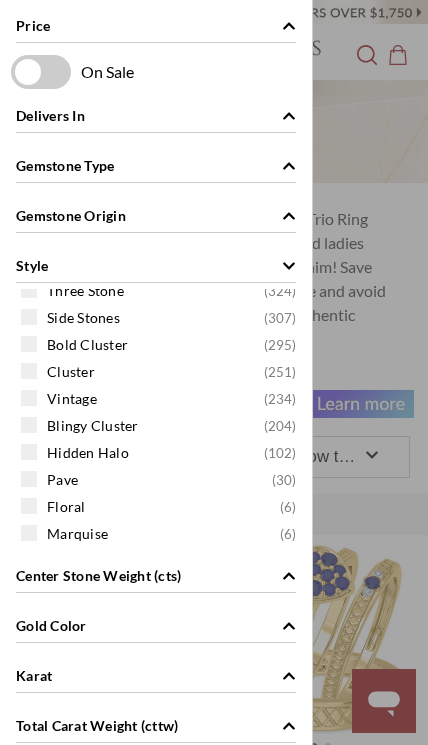 scroll, scrollTop: 69, scrollLeft: 0, axis: vertical 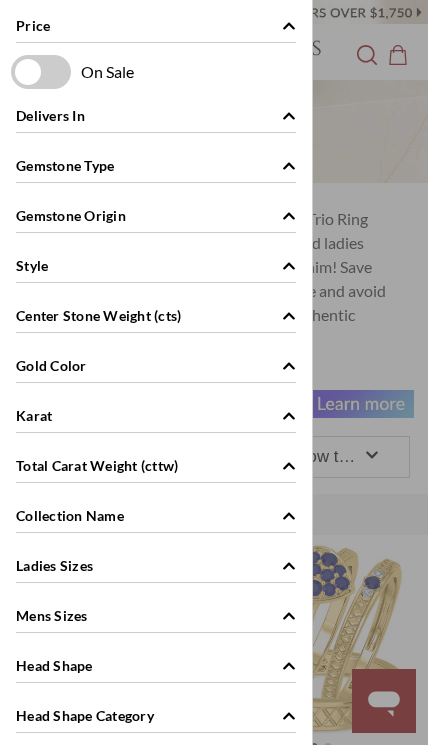 click on "Center Stone Weight (cts)" at bounding box center (98, 315) 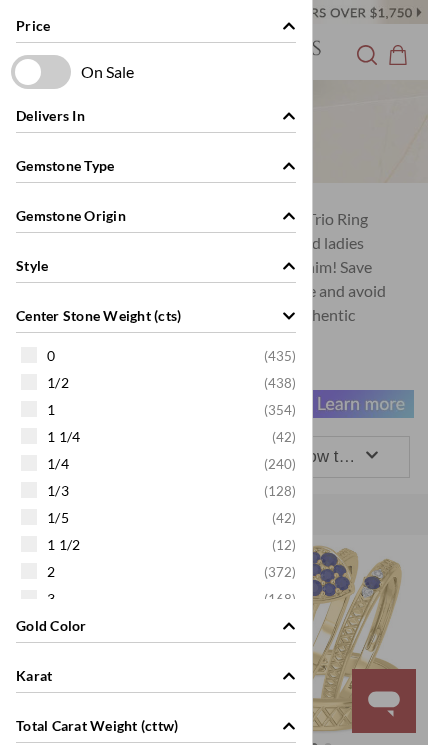 click on "Center Stone Weight (cts)" at bounding box center [156, 314] 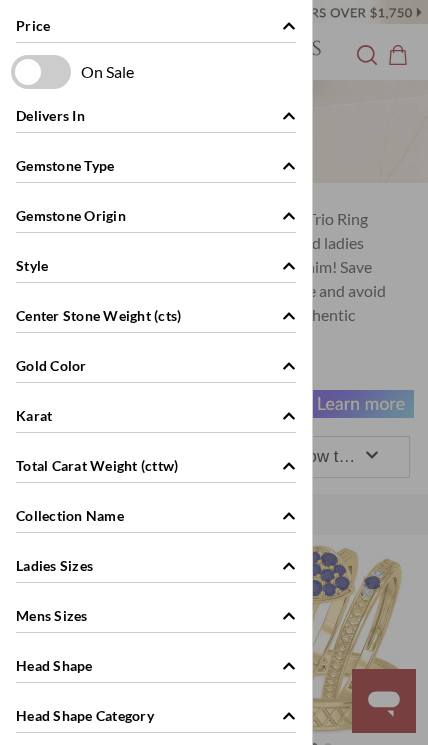 click on "Center Stone Weight (cts)" at bounding box center (98, 315) 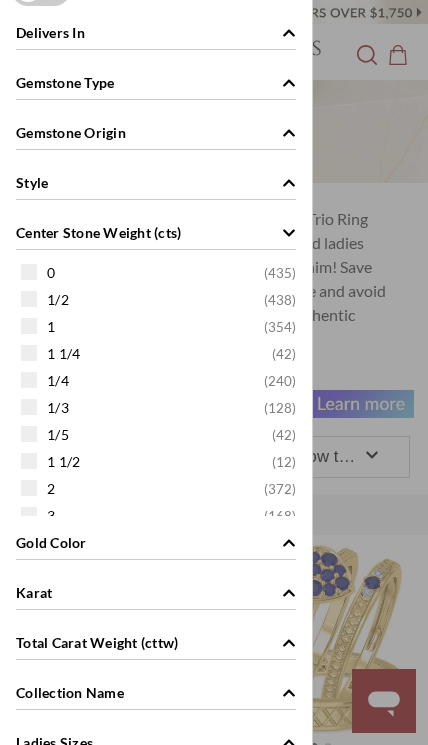 scroll, scrollTop: 90, scrollLeft: 0, axis: vertical 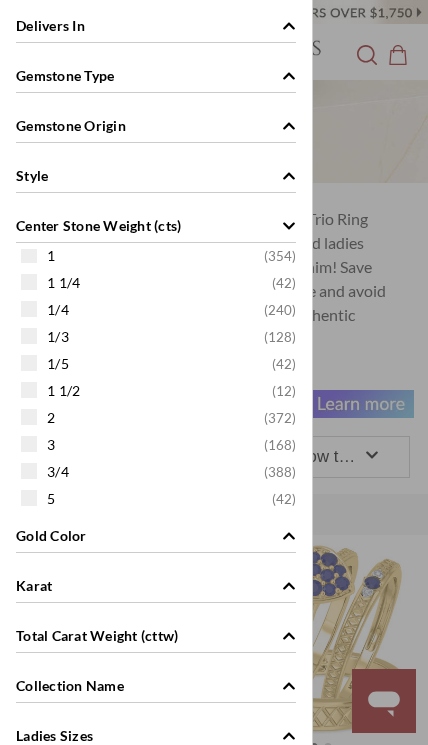 click at bounding box center (29, 390) 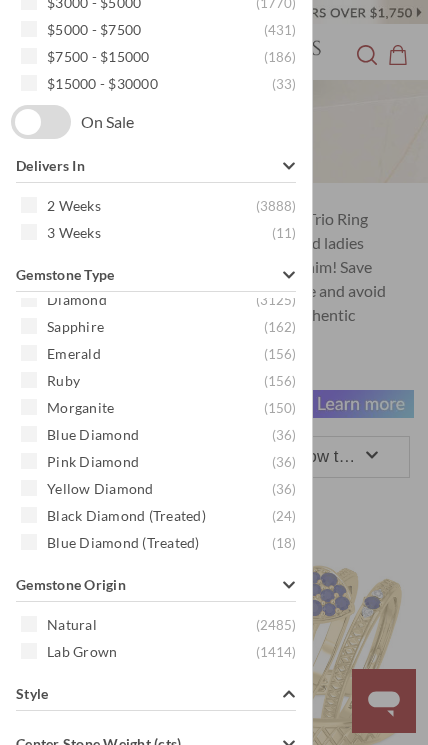 scroll, scrollTop: 0, scrollLeft: 0, axis: both 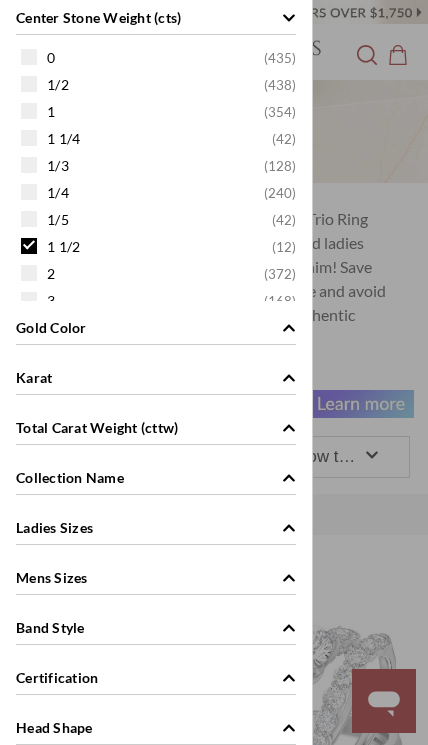 click at bounding box center [29, 273] 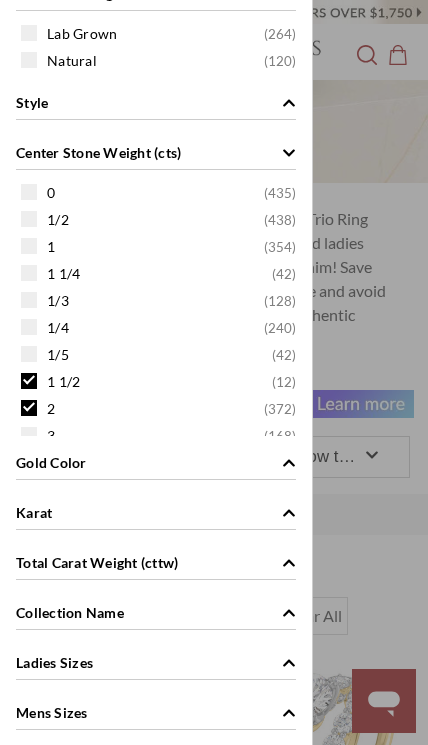 click on "Center Stone Weight (cts)" at bounding box center [98, 152] 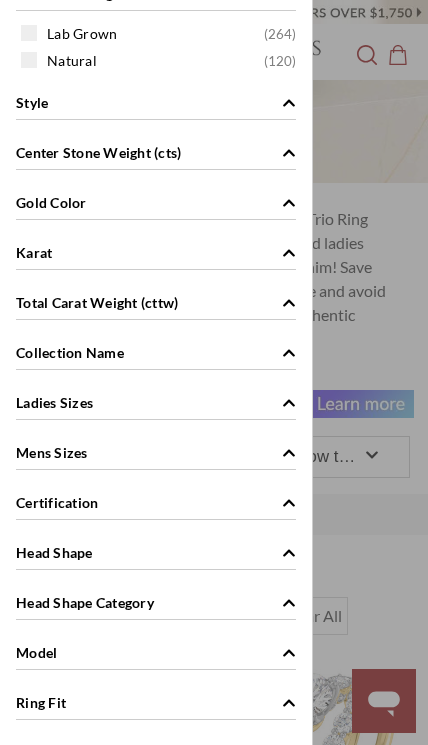 click on "Center Stone Weight (cts)" at bounding box center (98, 152) 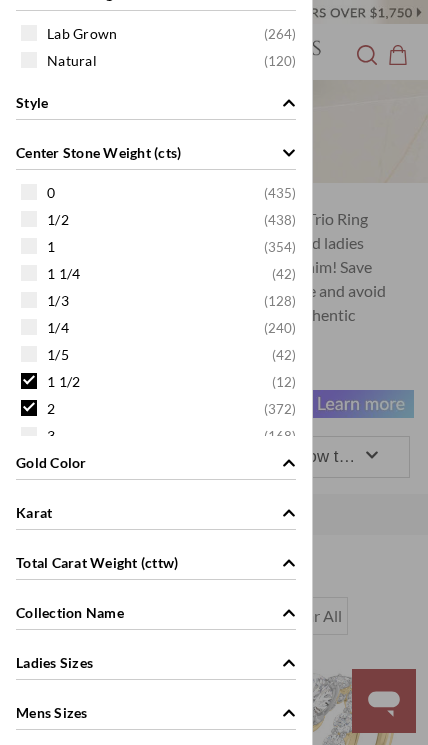 click at bounding box center (29, 381) 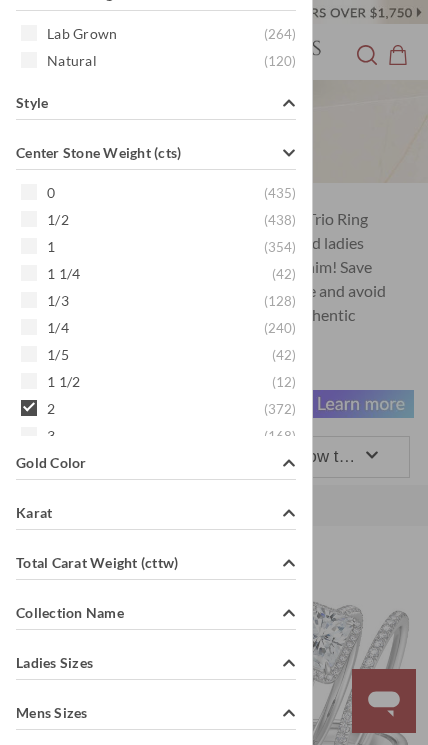 click on "Price             $3000 - $5000   ( 159 )     $5000 - $7500   ( 105 )     $7500 - $10000   ( 4 )     $10000 - $15000   ( 113 )     $15000 - $20000   ( 3 )       On Sale Delivers In             2 Weeks   ( 384 )   Gemstone Type             Diamond   ( 348 )     Blue Diamond   ( 12 )     Pink Diamond   ( 12 )     Yellow Diamond   ( 12 )   Gemstone Origin             Lab Grown   ( 264 )     Natural   ( 120 )   Style             Halo   ( 174 )     Solitaire   ( 102 )     Hidden Halo   ( 48 )     Three Stone   ( 42 )     Side Stones   ( 18 )   Center Stone Weight (cts)             0   ( 435 )     1/2   ( 438 )     1   ( 354 )     1 1/4   ( 42 )     1/3   ( 128 )     1/4   ( 240 )     1/5   ( 42 )     1 1/2   ( 12 )     2   ( 372 )     3   ( 168 )     3/4   ( 388 )     5   ( 42 )   Gold Color             Rose   ( 128 )     White   ( 128 )     Yellow   ( 128 )   Karat             10k   ( 192 )     14k   ( 192 )   Total Carat Weight (cttw)             2 Carat   ( 102 )     3 Carat   ( 222 )     4 Carat   ( 60 )" at bounding box center [156, 320] 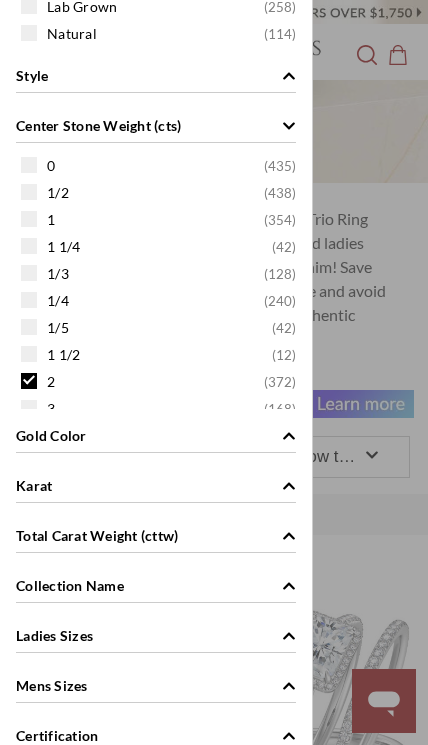 click at bounding box center (29, 381) 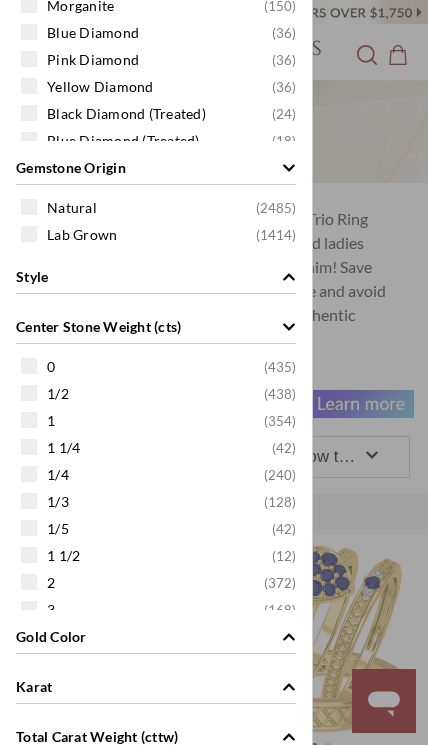 click on "Center Stone Weight (cts)" at bounding box center (98, 326) 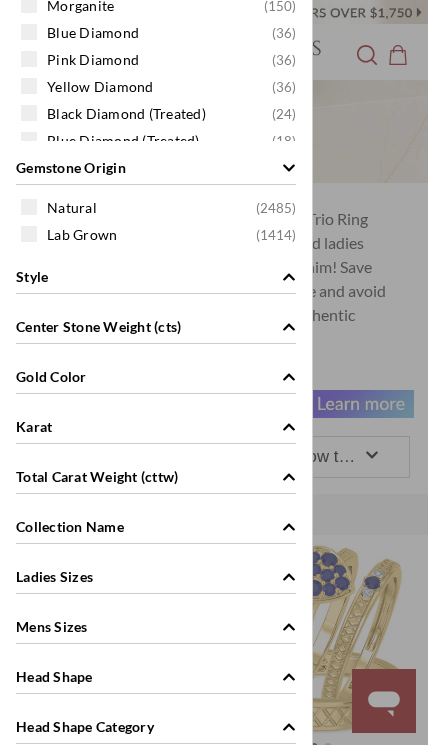 click on "Center Stone Weight (cts)" at bounding box center [98, 326] 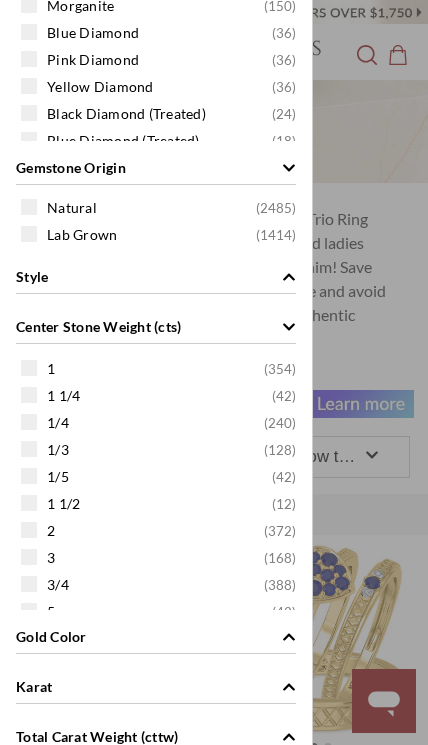 scroll, scrollTop: 52, scrollLeft: 0, axis: vertical 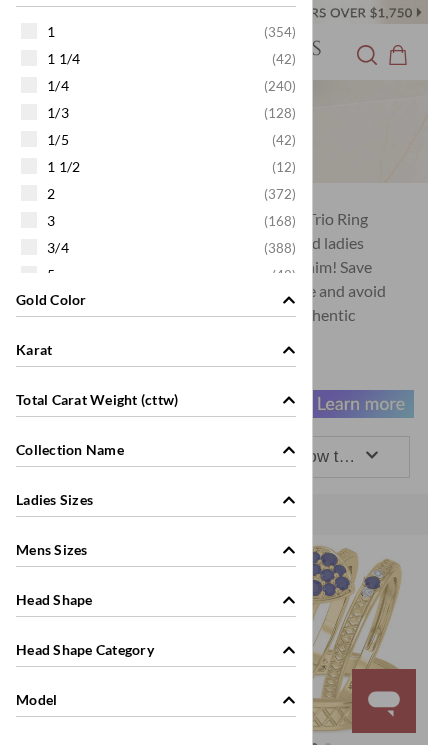 click on "Total Carat Weight (cttw)" at bounding box center (97, 399) 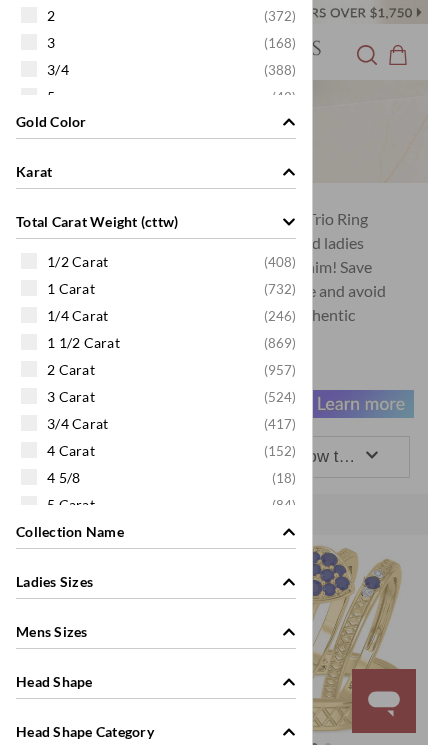 scroll, scrollTop: 1009, scrollLeft: 0, axis: vertical 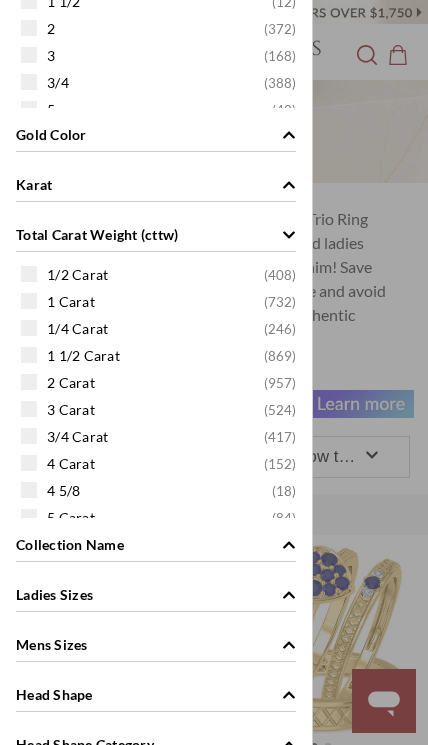 click on "Total Carat Weight (cttw)" at bounding box center [97, 234] 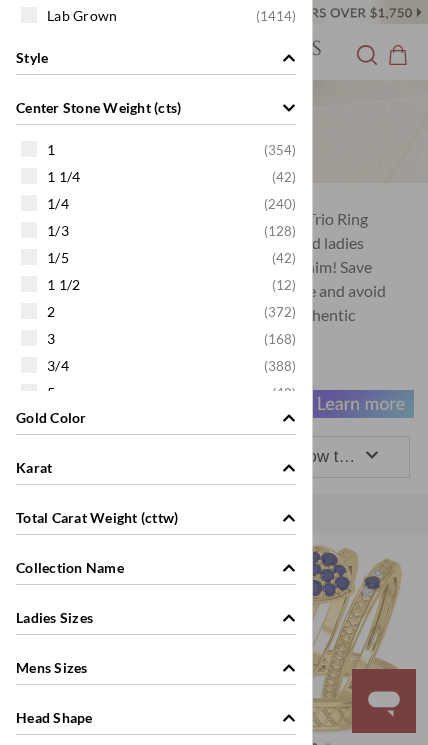 scroll, scrollTop: 708, scrollLeft: 0, axis: vertical 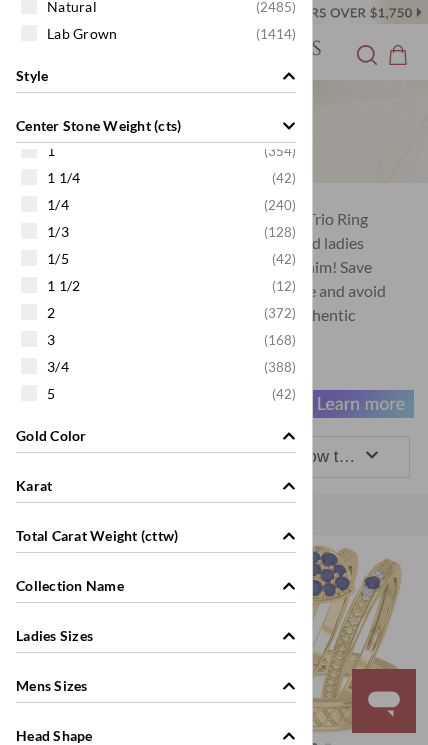 click at bounding box center [29, 285] 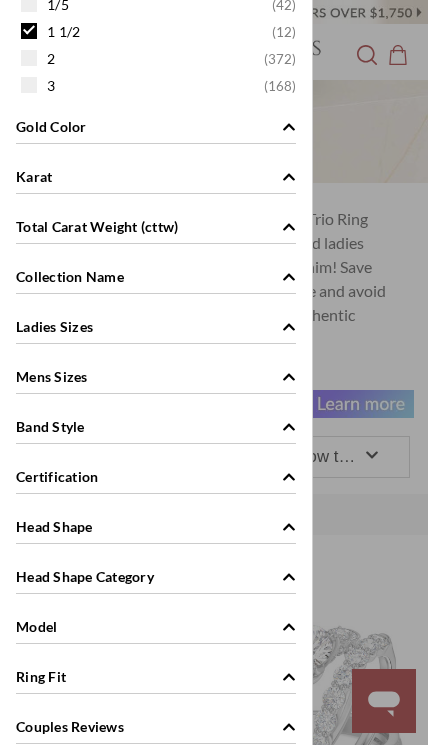 scroll, scrollTop: 0, scrollLeft: 0, axis: both 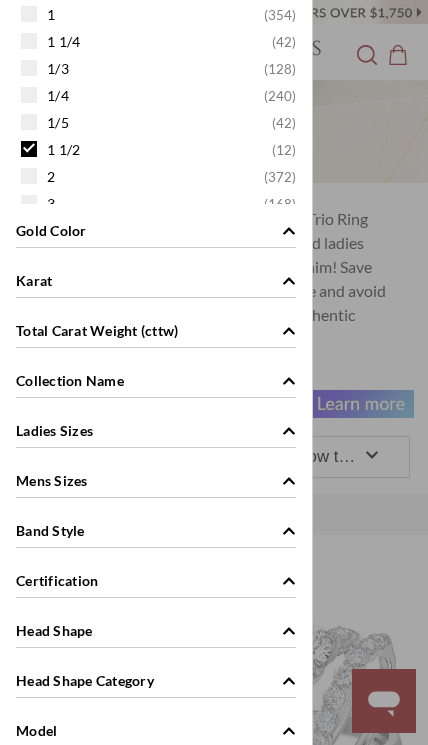 click at bounding box center (29, 176) 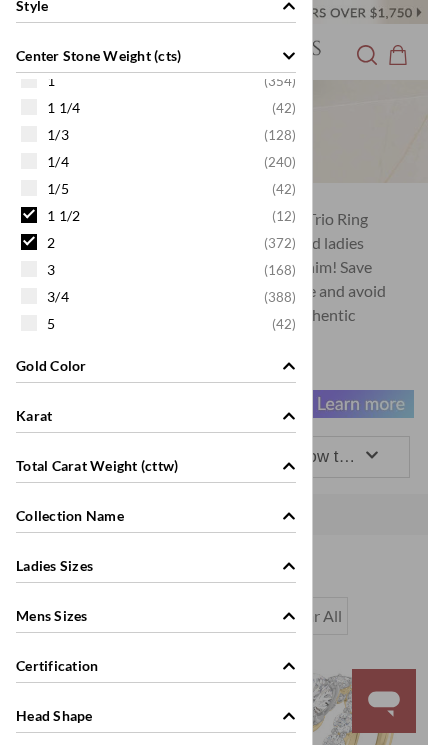 scroll, scrollTop: 69, scrollLeft: 0, axis: vertical 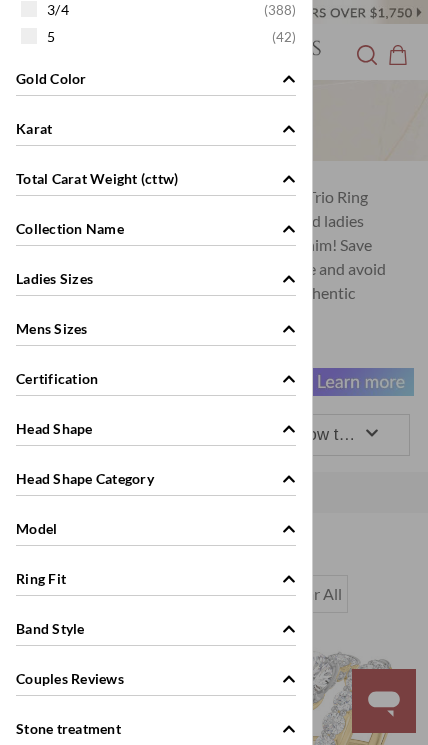 click on "Head Shape" at bounding box center [54, 428] 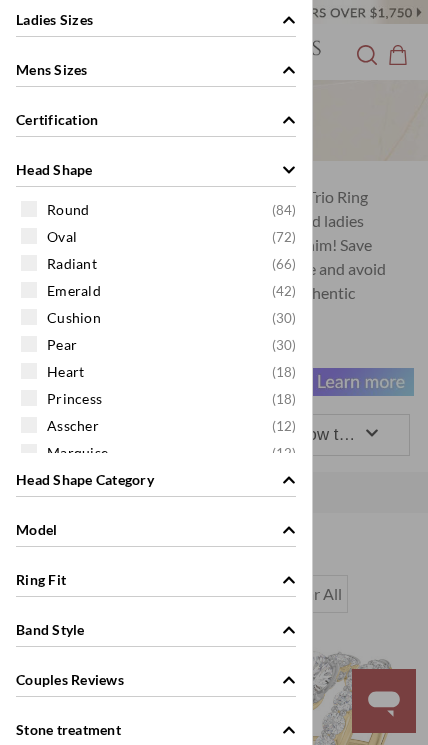 scroll, scrollTop: 1157, scrollLeft: 0, axis: vertical 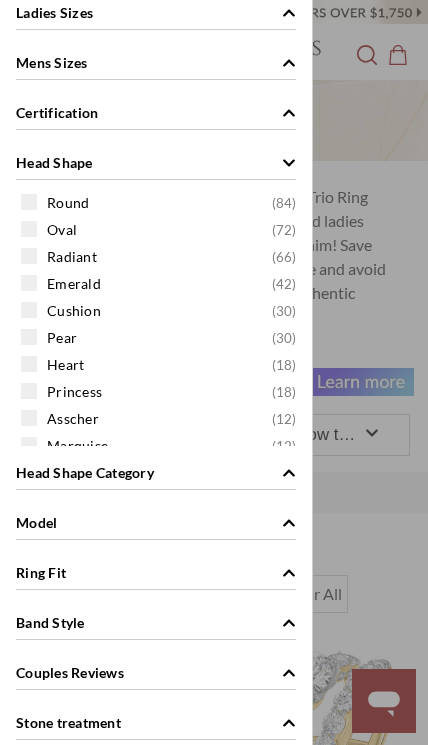 click at bounding box center (29, 391) 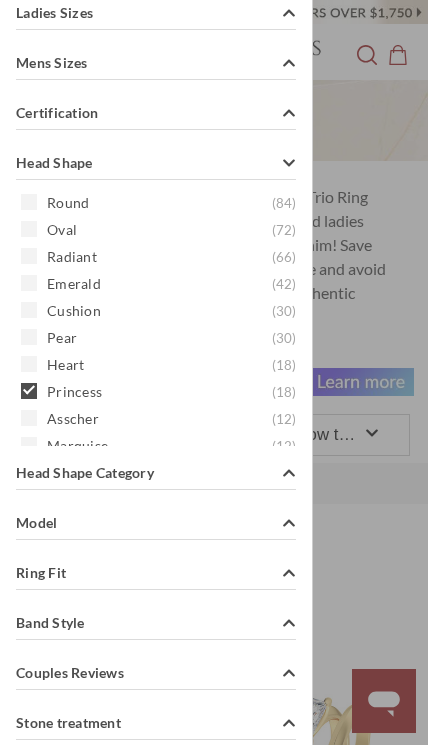 scroll, scrollTop: 944, scrollLeft: 0, axis: vertical 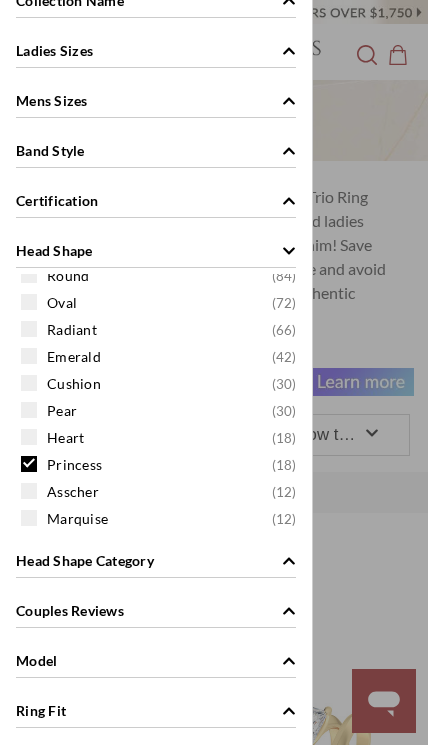 click at bounding box center (29, 356) 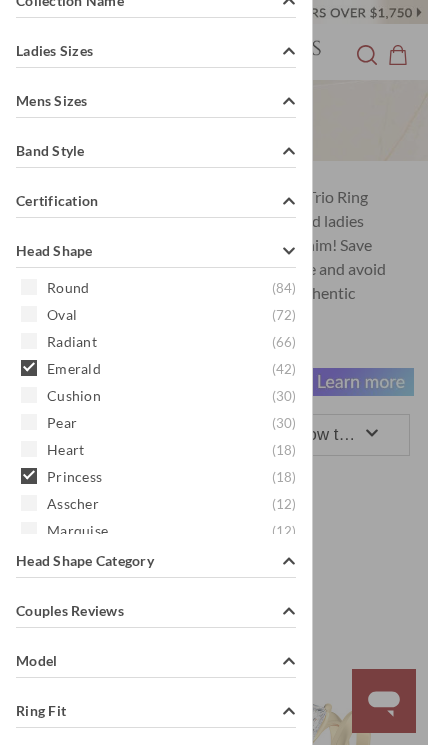 scroll, scrollTop: 0, scrollLeft: 0, axis: both 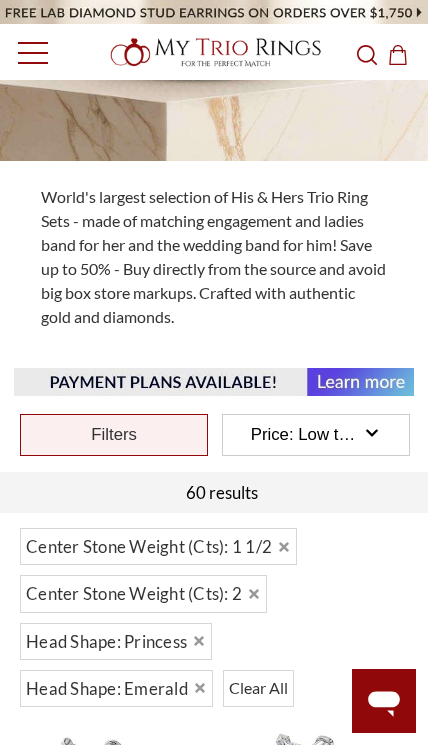 click on "Price             $3000 - $5000   ( 25 )     $5000 - $7500   ( 11 )     $10000 - $15000   ( 24 )       On Sale Delivers In             2 Weeks   ( 60 )   Gemstone Type             Diamond   ( 60 )   Gemstone Origin             Lab Grown   ( 36 )     Natural   ( 24 )   Style             Halo   ( 24 )     Solitaire   ( 24 )     Three Stone   ( 12 )   Center Stone Weight (cts)             0   ( 186 )     1/2   ( 72 )     1   ( 54 )     1/5   ( 12 )     1/4   ( 60 )     1/3   ( 6 )     2   ( 60 )     3/4   ( 66 )     3   ( 36 )     5   ( 6 )   Gold Color             Rose   ( 20 )     White   ( 20 )     Yellow   ( 20 )   Karat             10k   ( 30 )     14k   ( 30 )   Total Carat Weight (cttw)             2 Carat   ( 24 )     3 Carat   ( 36 )   Collection Name             Dancing Light   ( 30 )   Ladies Sizes             3   ( 60 )     3.5   ( 60 )     4   ( 60 )     4.5   ( 60 )     5   ( 60 )     5.5   ( 60 )     6   ( 60 )     6.5   ( 60 )     7   ( 60 )     7.5   ( 60 )     8   ( 60 )     8.5   ( 60 )" at bounding box center (214, 372) 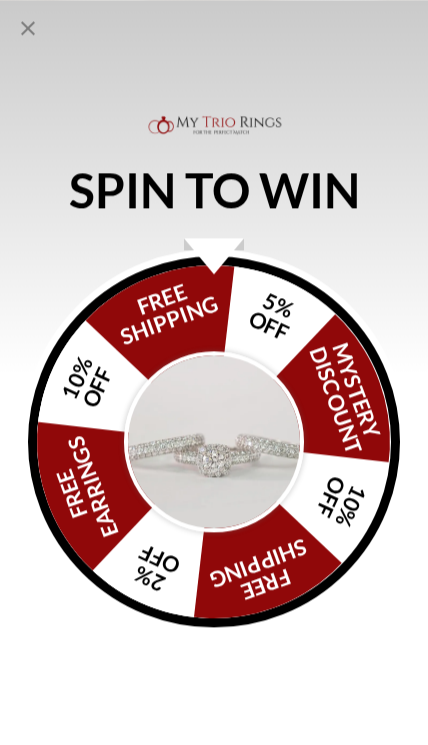 click 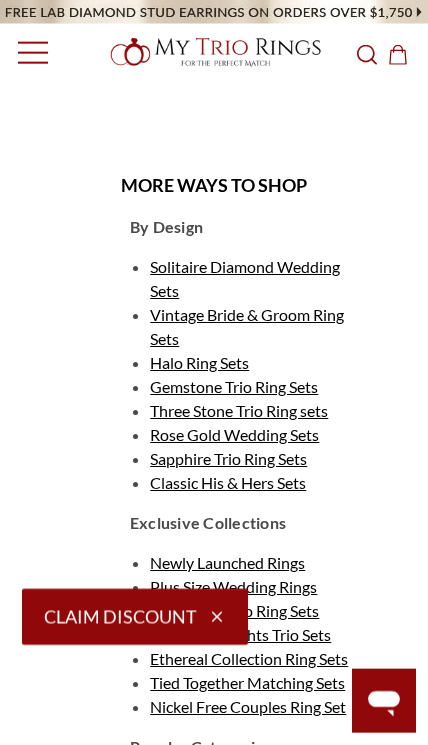 scroll, scrollTop: 5728, scrollLeft: 0, axis: vertical 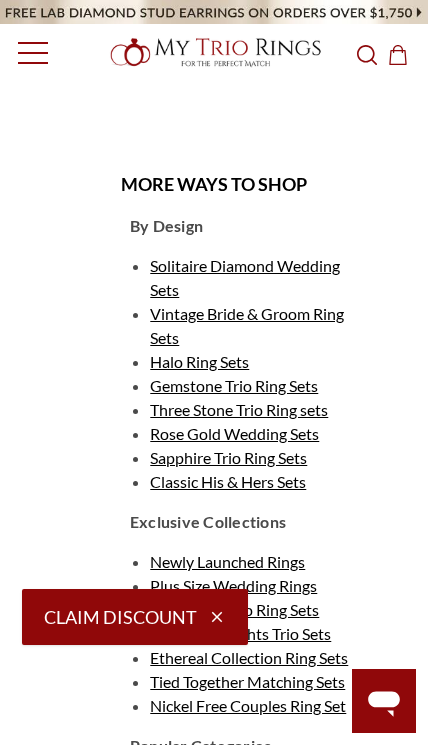 click 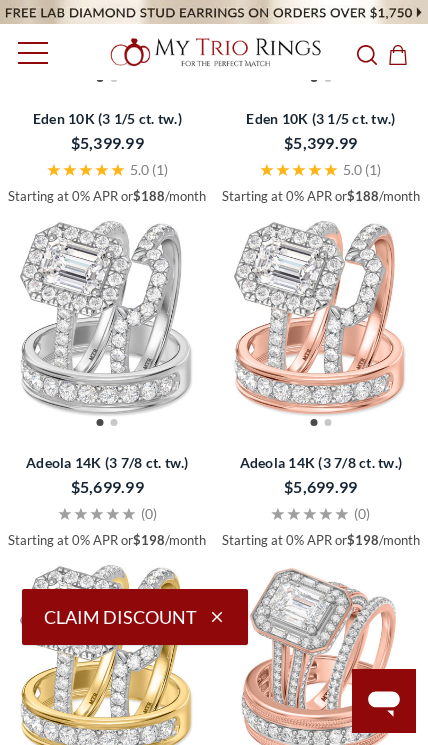 scroll, scrollTop: 1230, scrollLeft: 0, axis: vertical 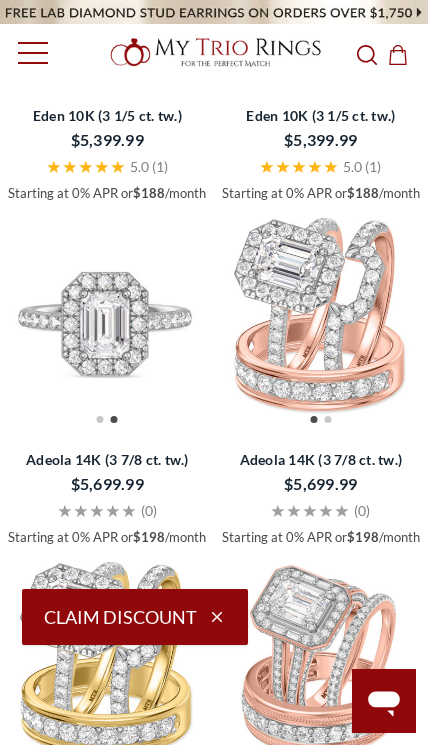 click at bounding box center [107, 315] 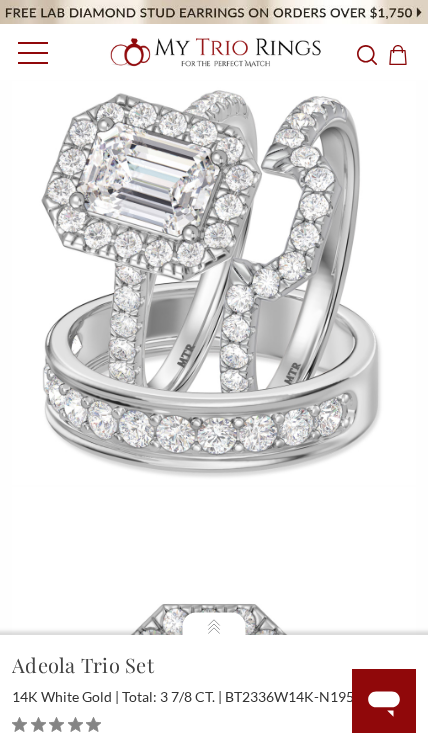 scroll, scrollTop: 0, scrollLeft: 0, axis: both 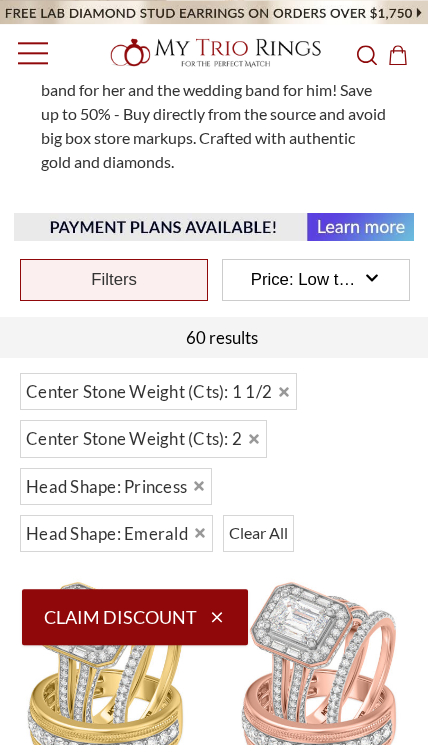 click 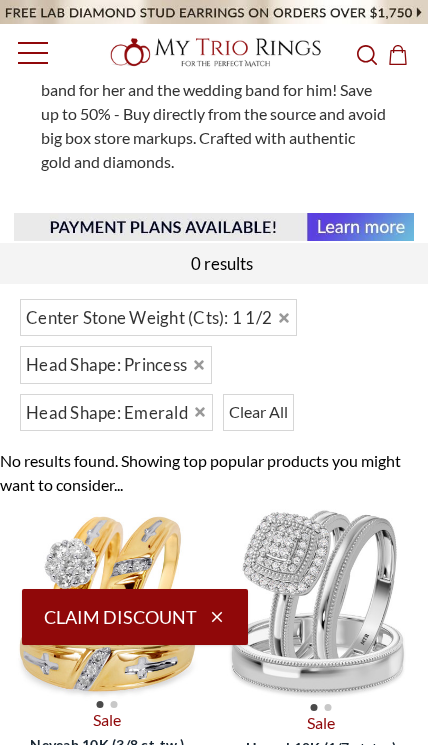 click 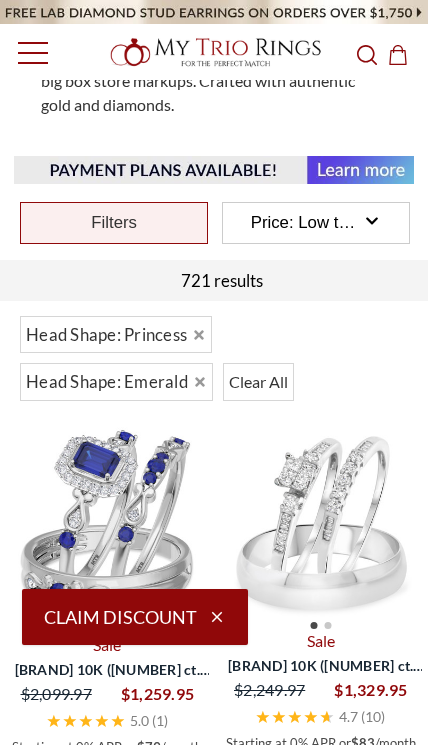 scroll, scrollTop: 584, scrollLeft: 0, axis: vertical 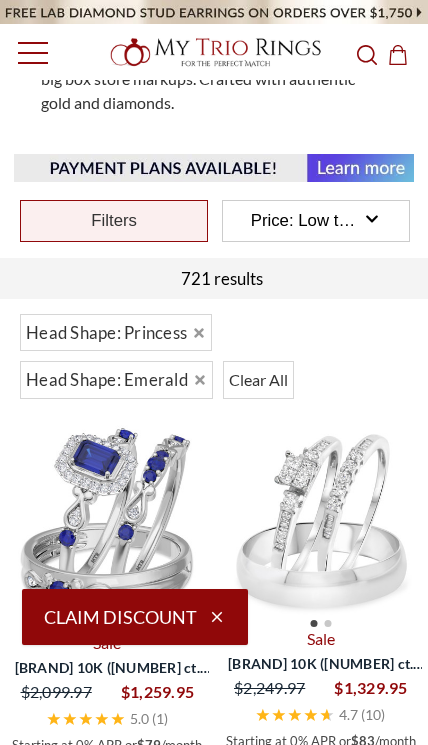 click on "Clear All" 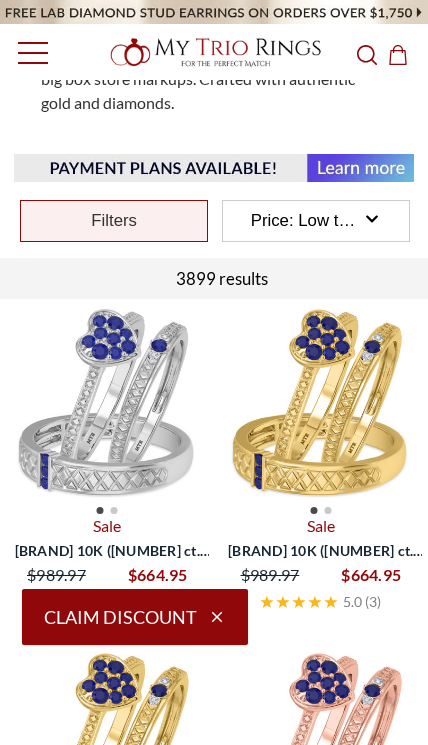 click on "Price: Low to High" at bounding box center (307, 220) 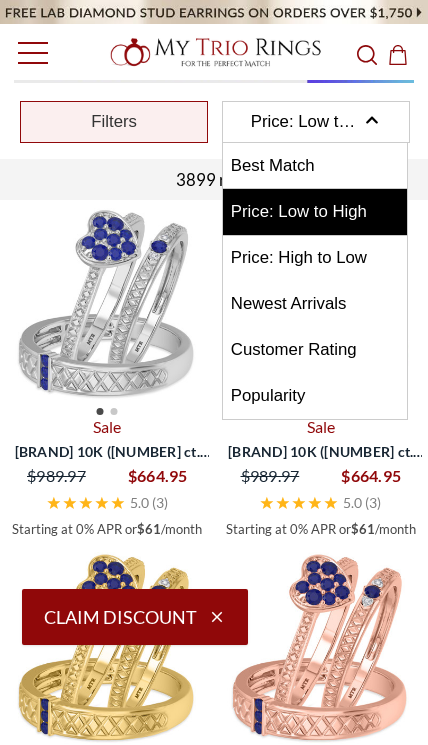 scroll, scrollTop: 684, scrollLeft: 0, axis: vertical 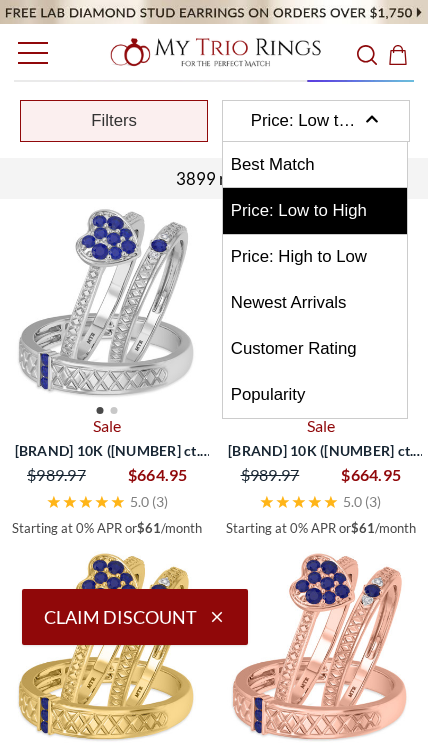 click on "Best Match" at bounding box center (315, 165) 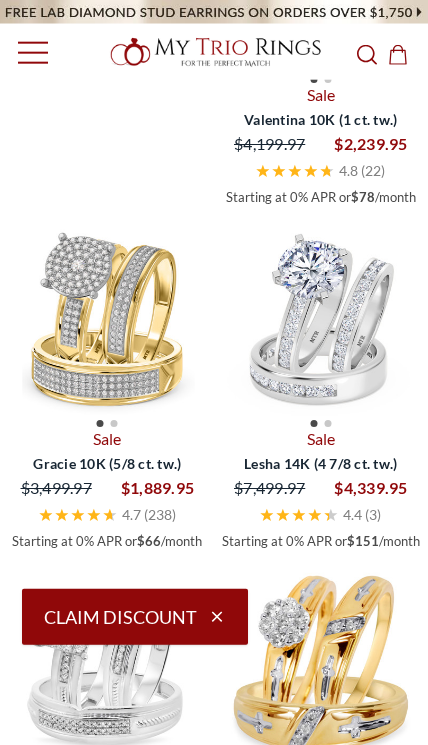 scroll, scrollTop: 3303, scrollLeft: 0, axis: vertical 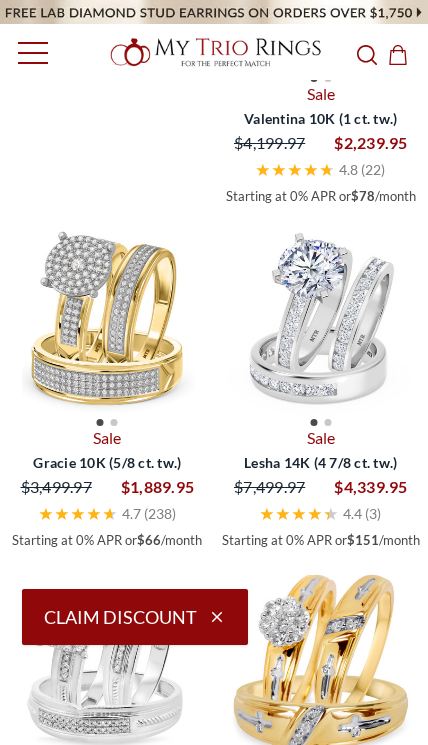 click at bounding box center [321, 317] 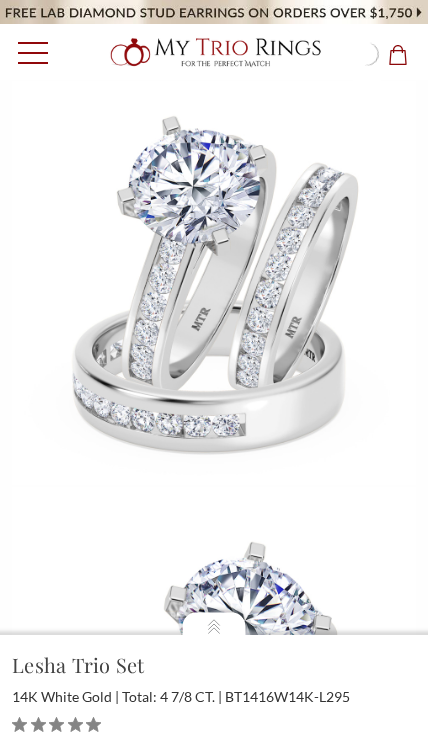 scroll, scrollTop: 0, scrollLeft: 0, axis: both 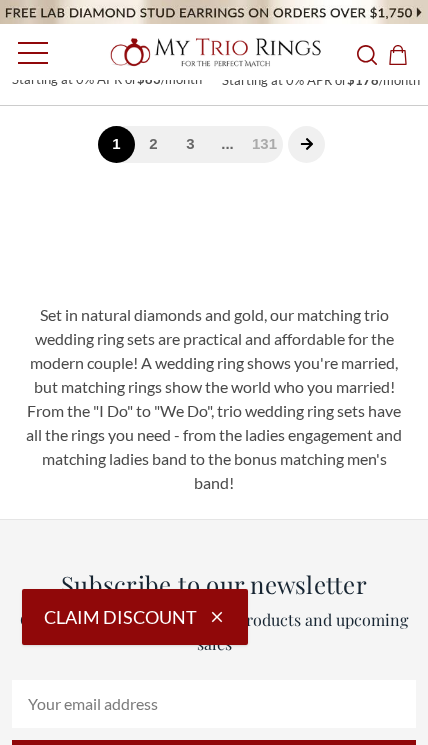 click 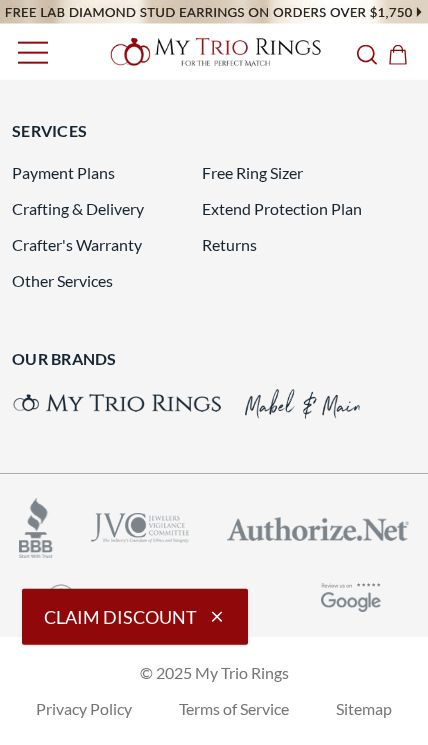 click at bounding box center (348, -1037) 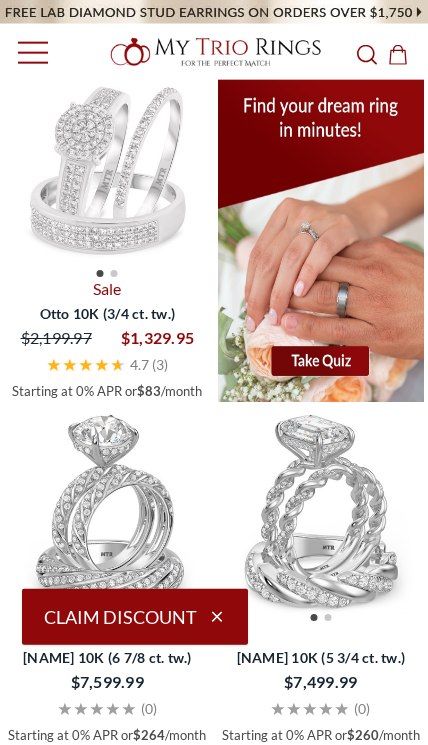 scroll, scrollTop: 2667, scrollLeft: 0, axis: vertical 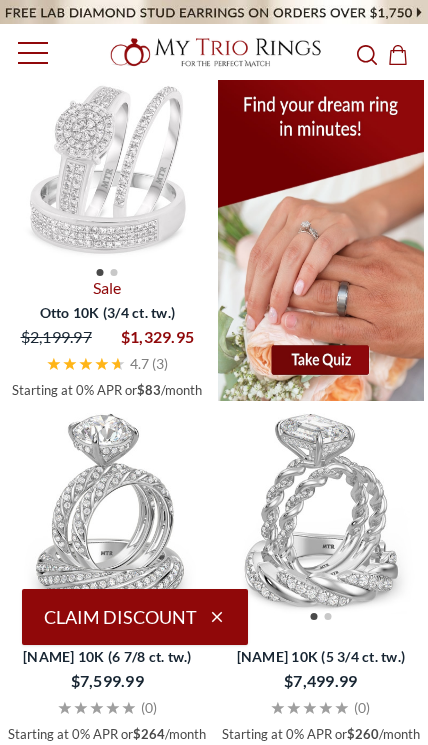 click at bounding box center [321, 9] 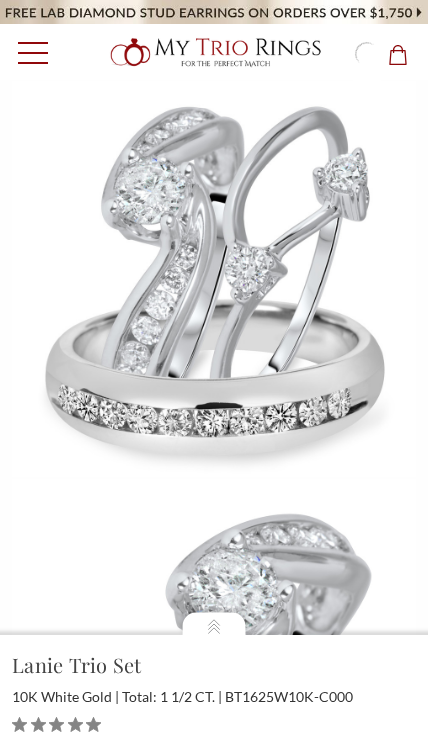 scroll, scrollTop: 0, scrollLeft: 0, axis: both 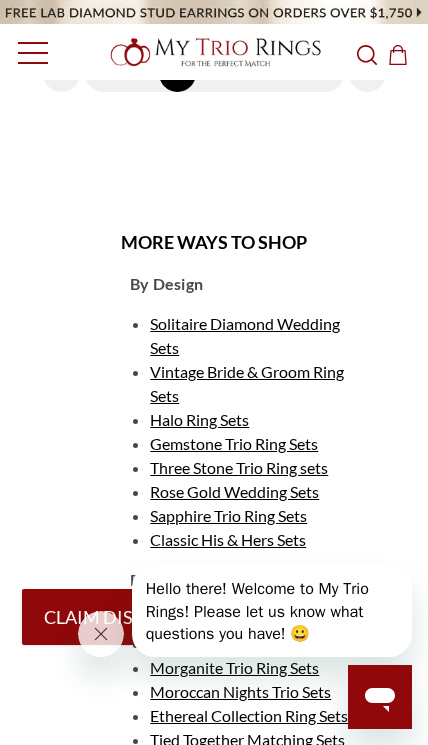 click at bounding box center (321, -213) 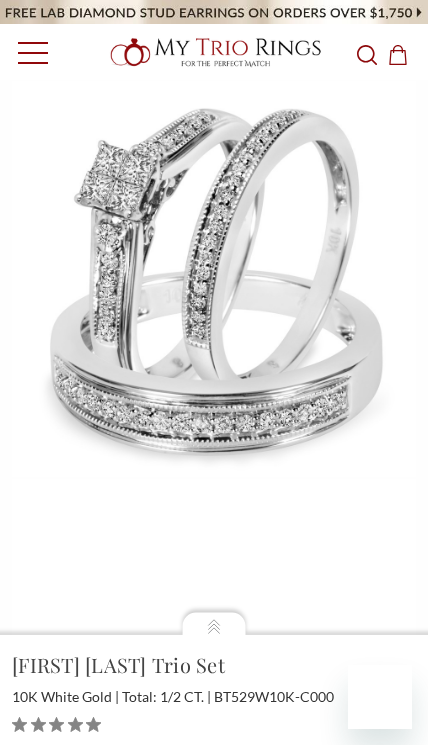 scroll, scrollTop: 0, scrollLeft: 0, axis: both 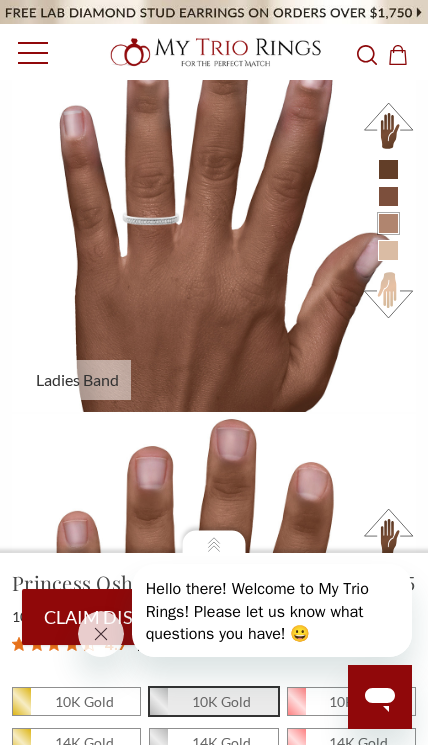 click at bounding box center (388, 250) 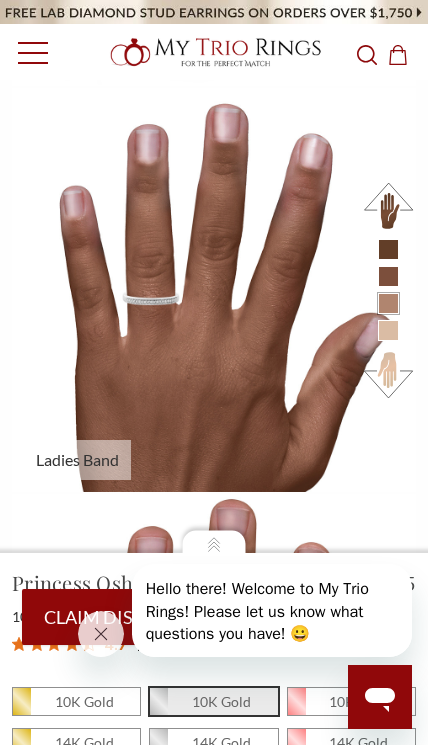 scroll, scrollTop: 3224, scrollLeft: 0, axis: vertical 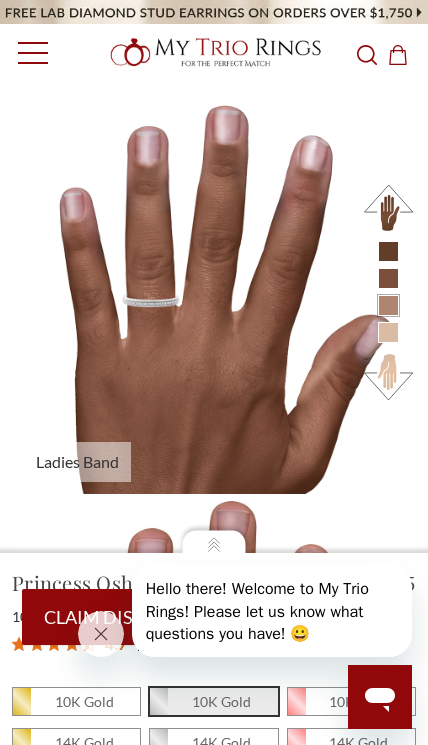 click at bounding box center [388, 376] 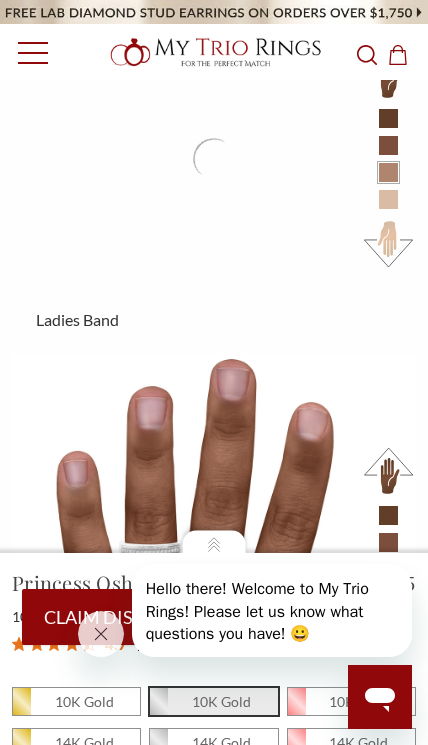 scroll, scrollTop: 3349, scrollLeft: 0, axis: vertical 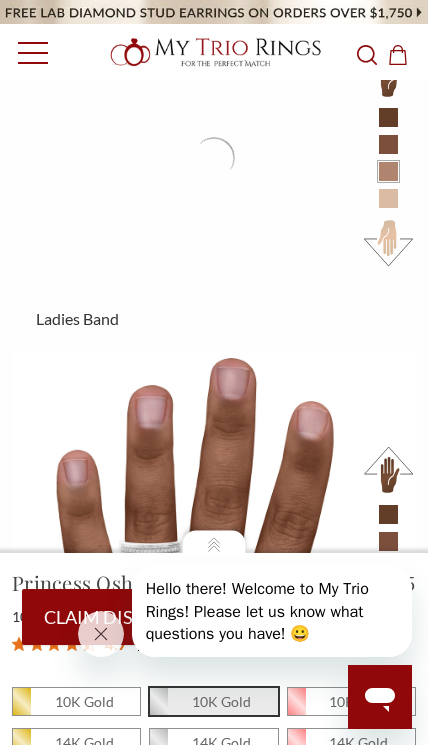 click 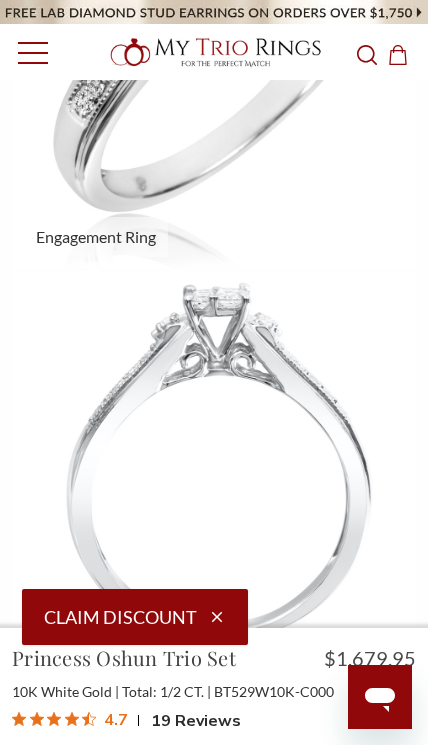 scroll, scrollTop: 1031, scrollLeft: 0, axis: vertical 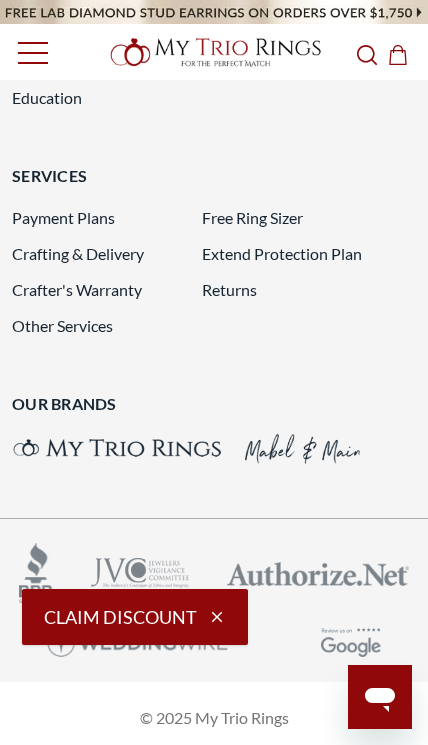 click on "4" 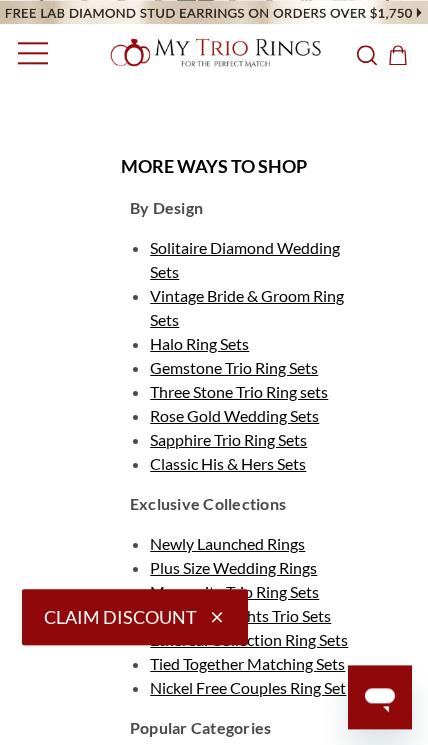 scroll, scrollTop: 4042, scrollLeft: 0, axis: vertical 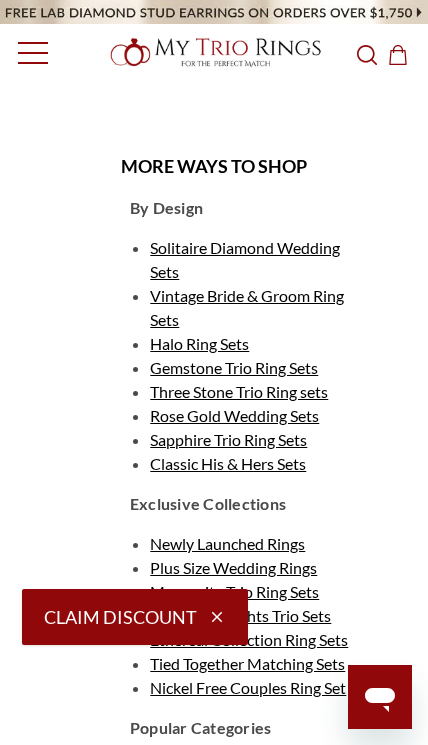 click on "Toggle menu" at bounding box center (27, 52) 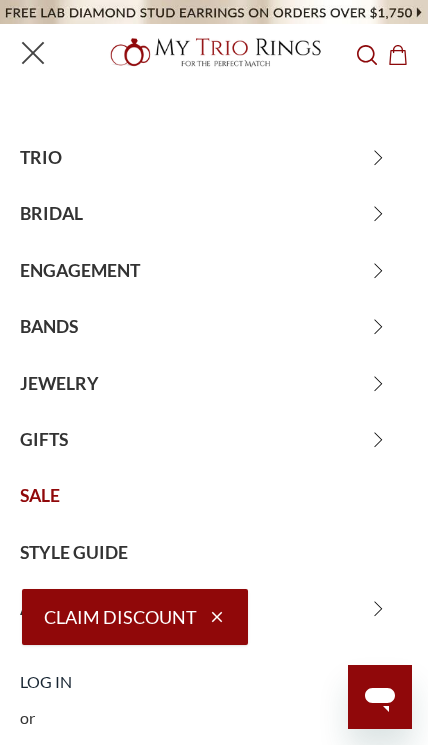 click on "TRIO" at bounding box center [214, 158] 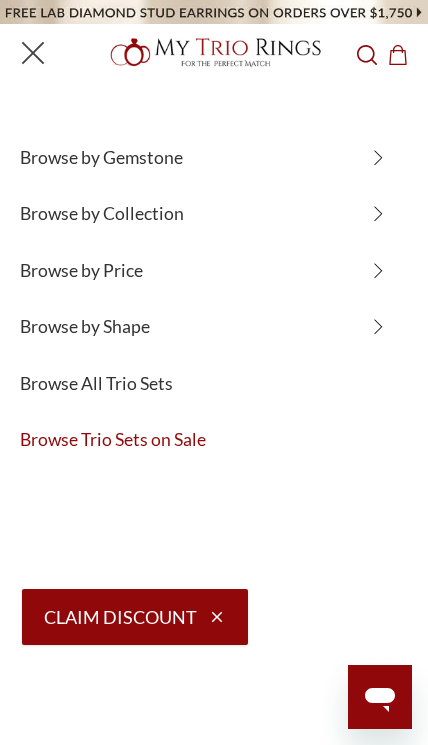 click on "Browse by Shape" at bounding box center [214, 327] 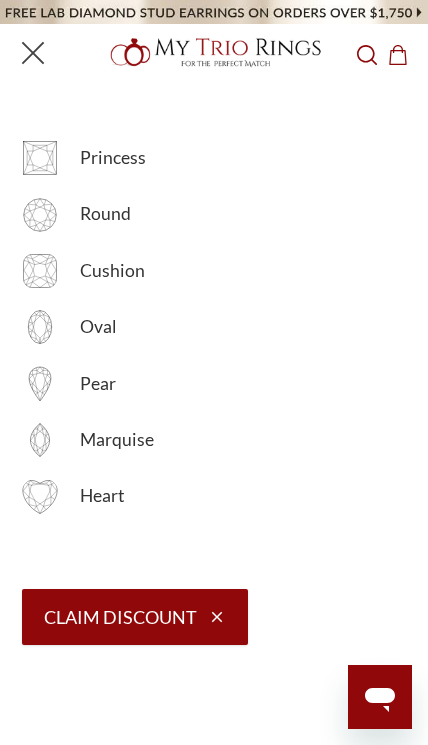 click on "Princess" at bounding box center (244, 158) 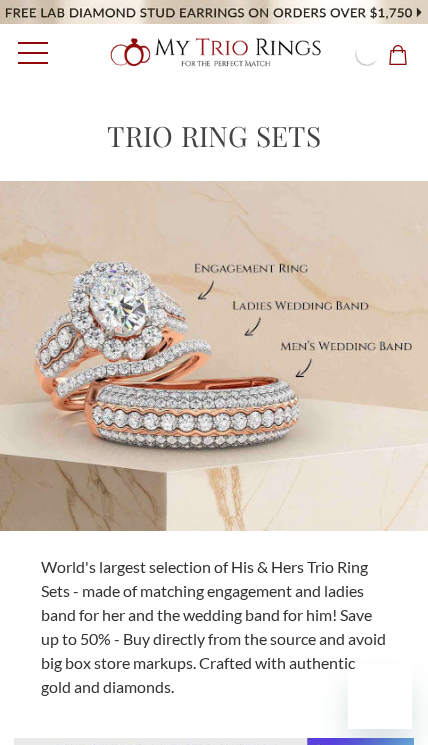 scroll, scrollTop: 0, scrollLeft: 0, axis: both 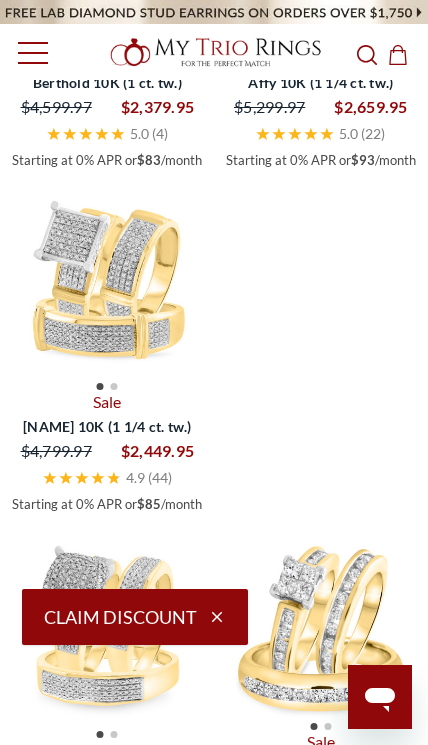 click at bounding box center [321, 347] 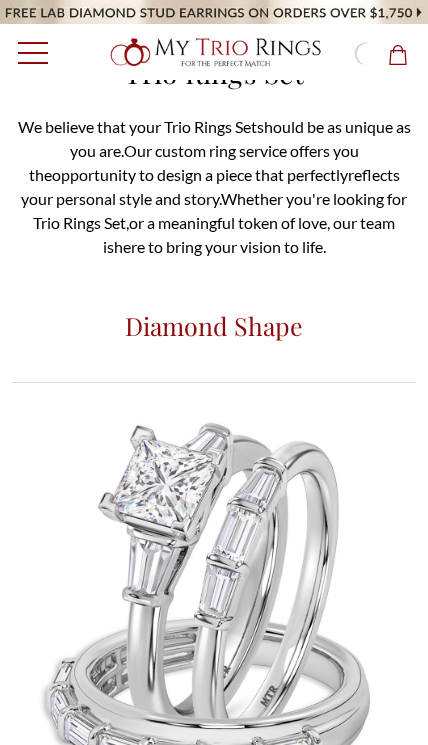 scroll, scrollTop: 0, scrollLeft: 0, axis: both 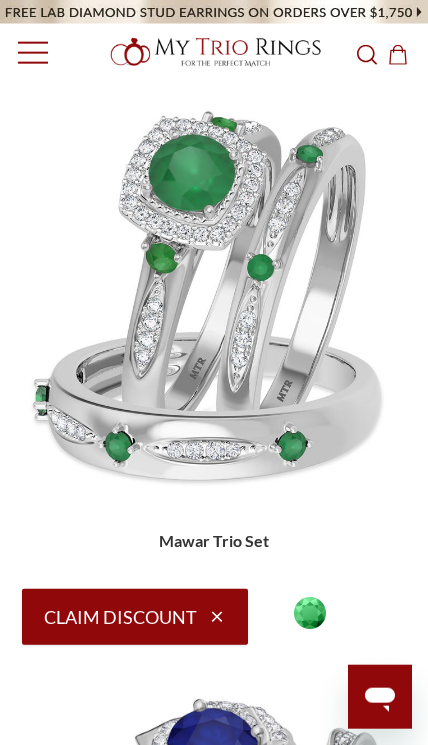 click 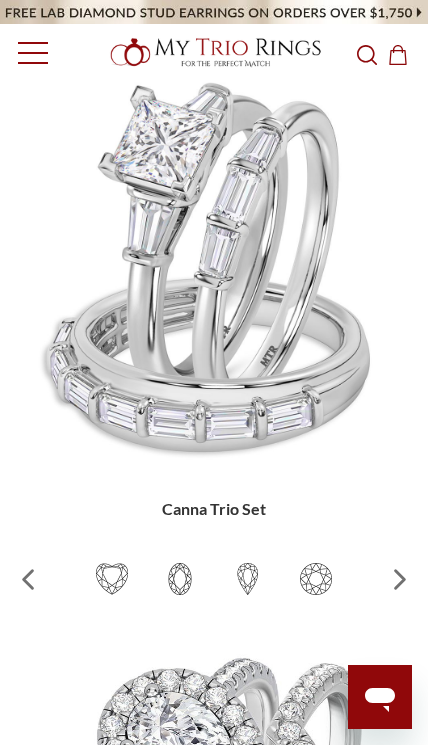scroll, scrollTop: 335, scrollLeft: 0, axis: vertical 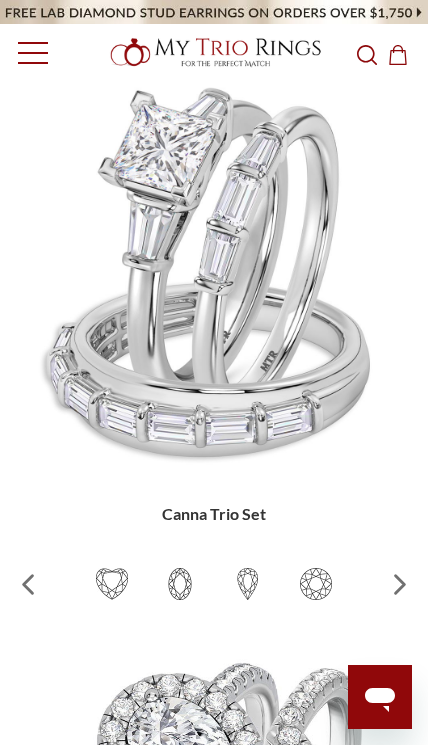 click 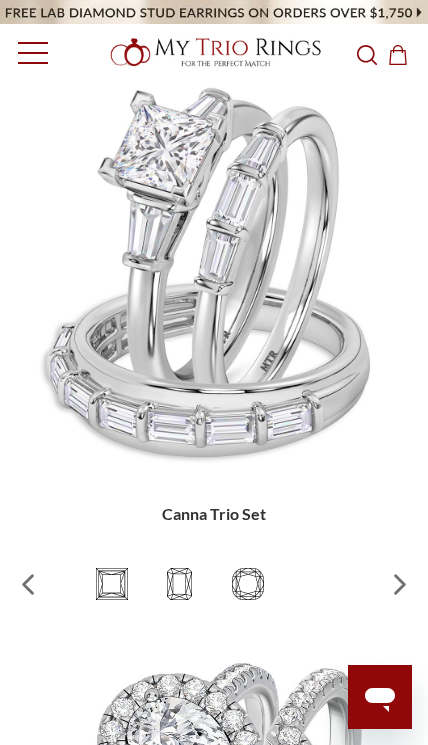 click at bounding box center [112, 584] 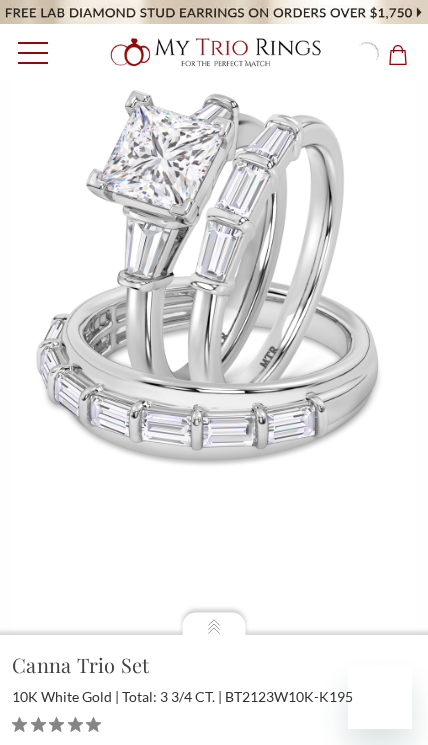 scroll, scrollTop: 0, scrollLeft: 0, axis: both 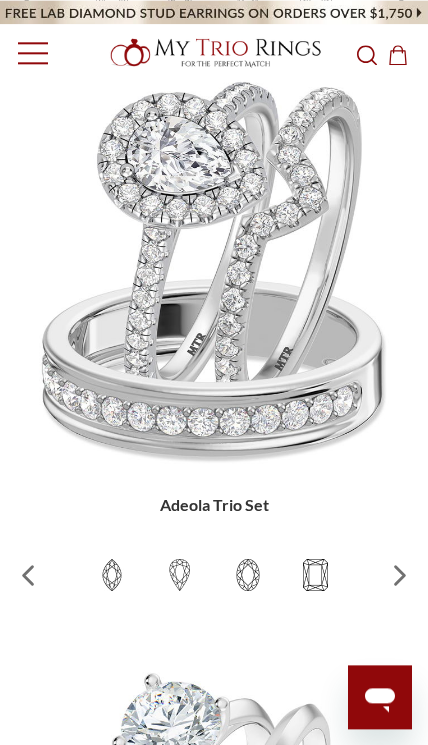 click at bounding box center (316, 575) 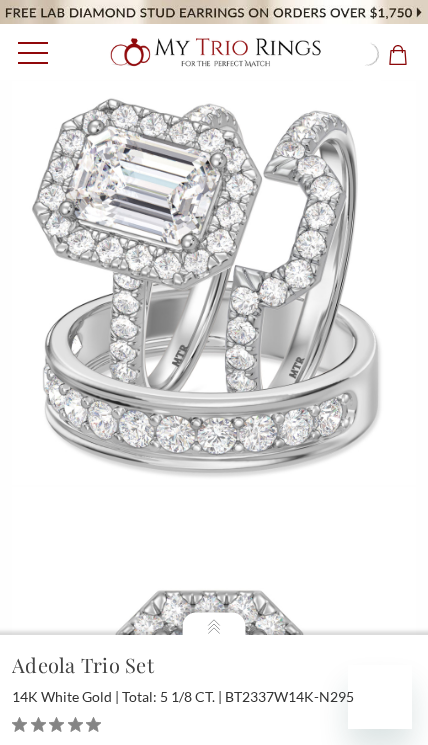 scroll, scrollTop: 0, scrollLeft: 0, axis: both 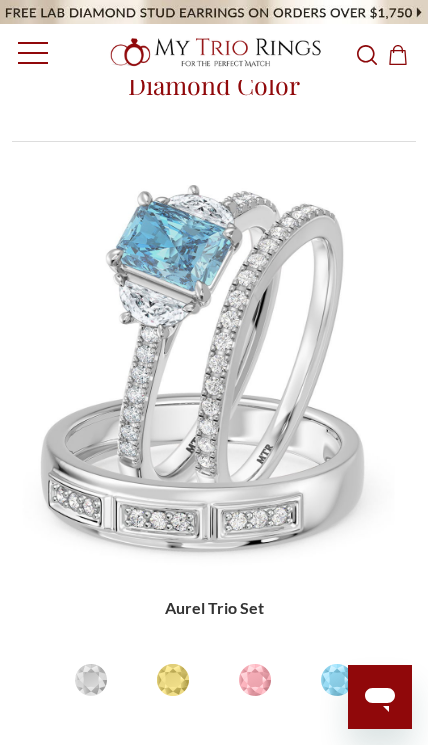 click at bounding box center (91, 680) 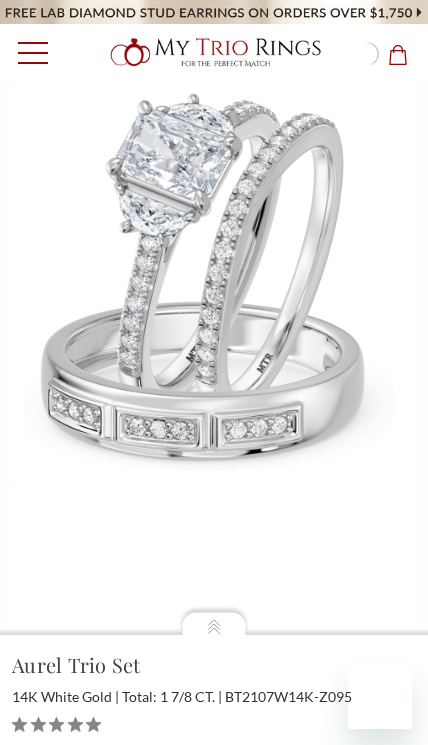 scroll, scrollTop: 0, scrollLeft: 0, axis: both 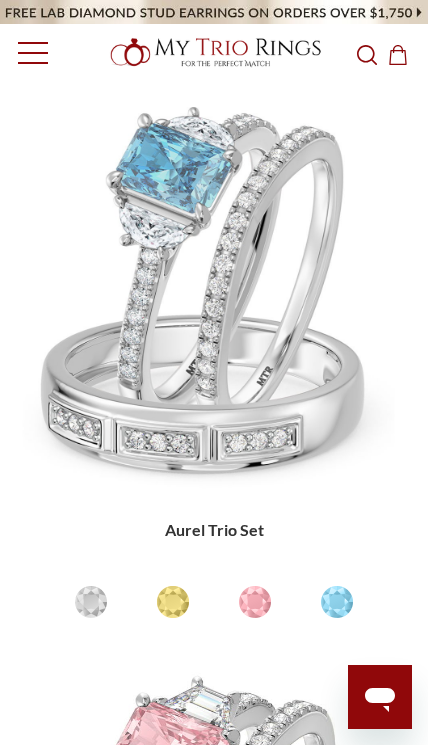 click at bounding box center [91, 602] 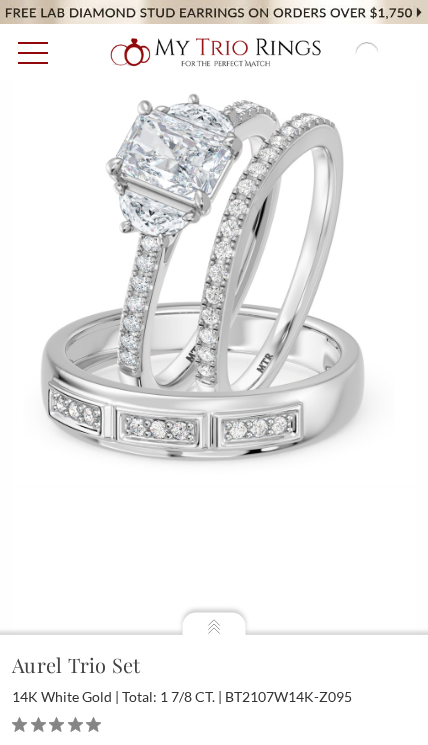 scroll, scrollTop: 0, scrollLeft: 0, axis: both 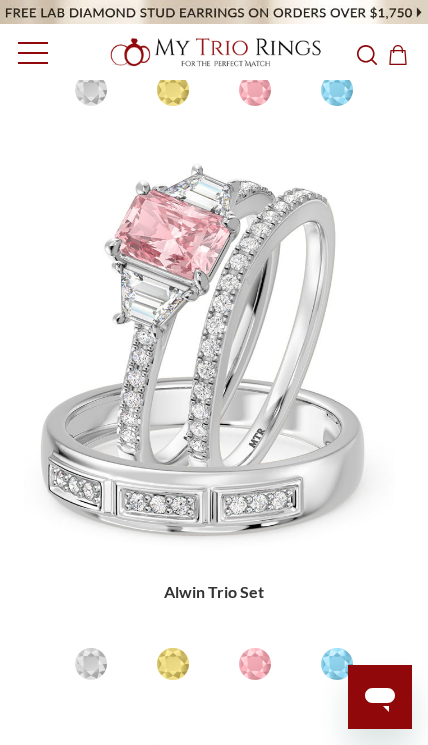 click at bounding box center [91, 664] 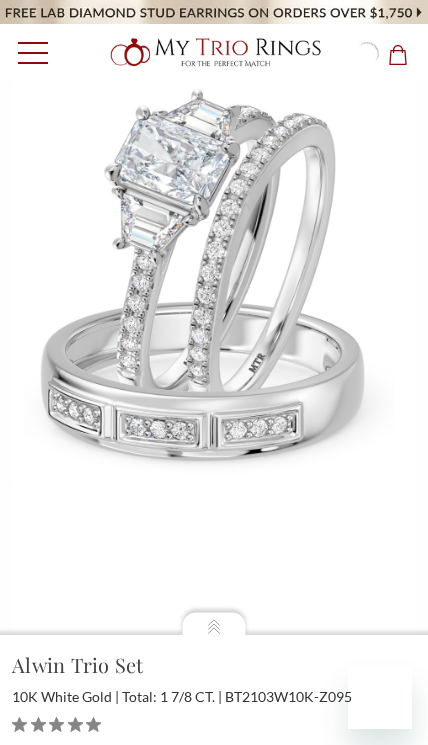 scroll, scrollTop: 0, scrollLeft: 0, axis: both 